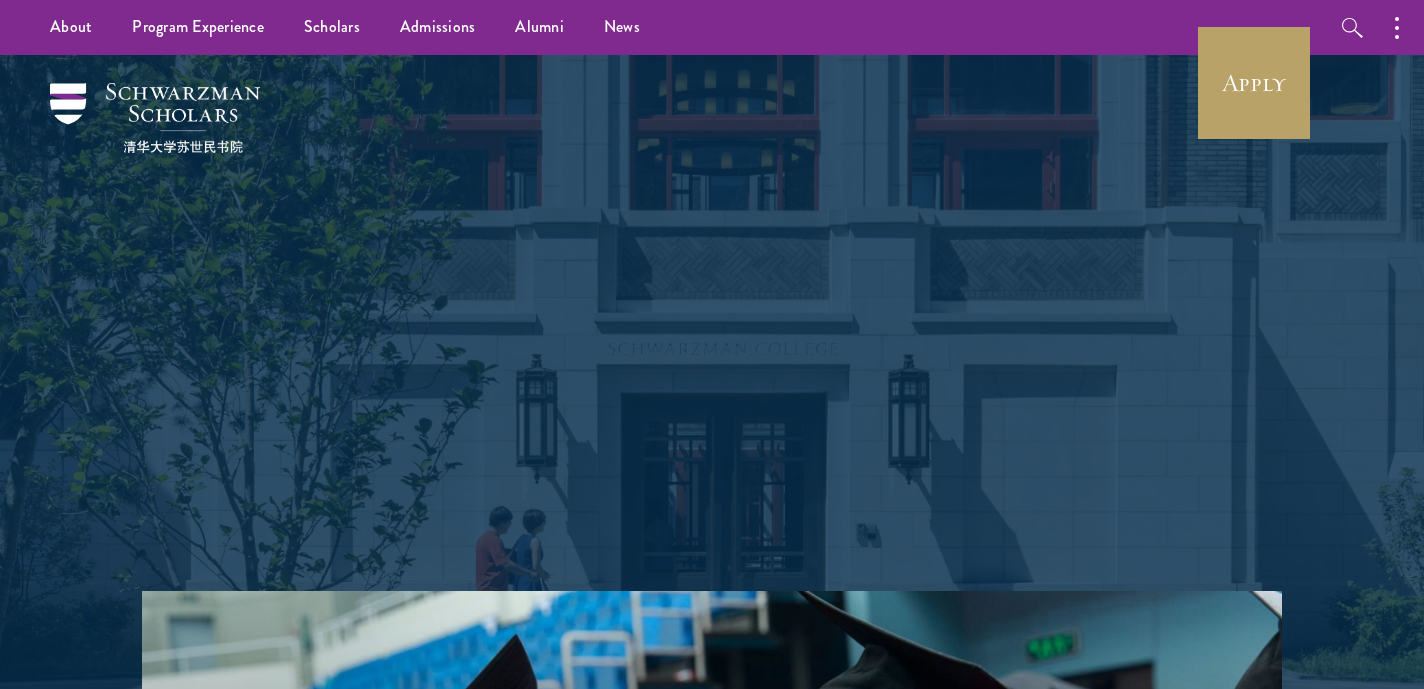scroll, scrollTop: 0, scrollLeft: 0, axis: both 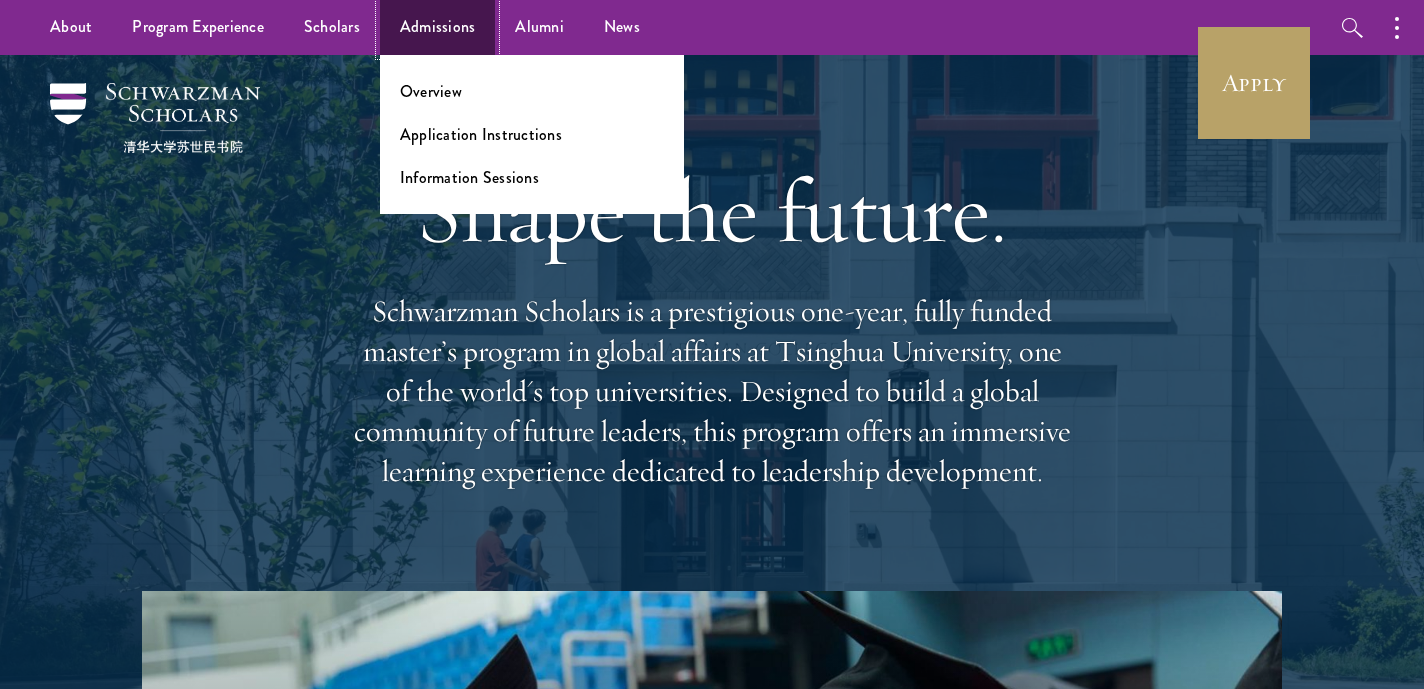 click on "Admissions" at bounding box center (438, 27) 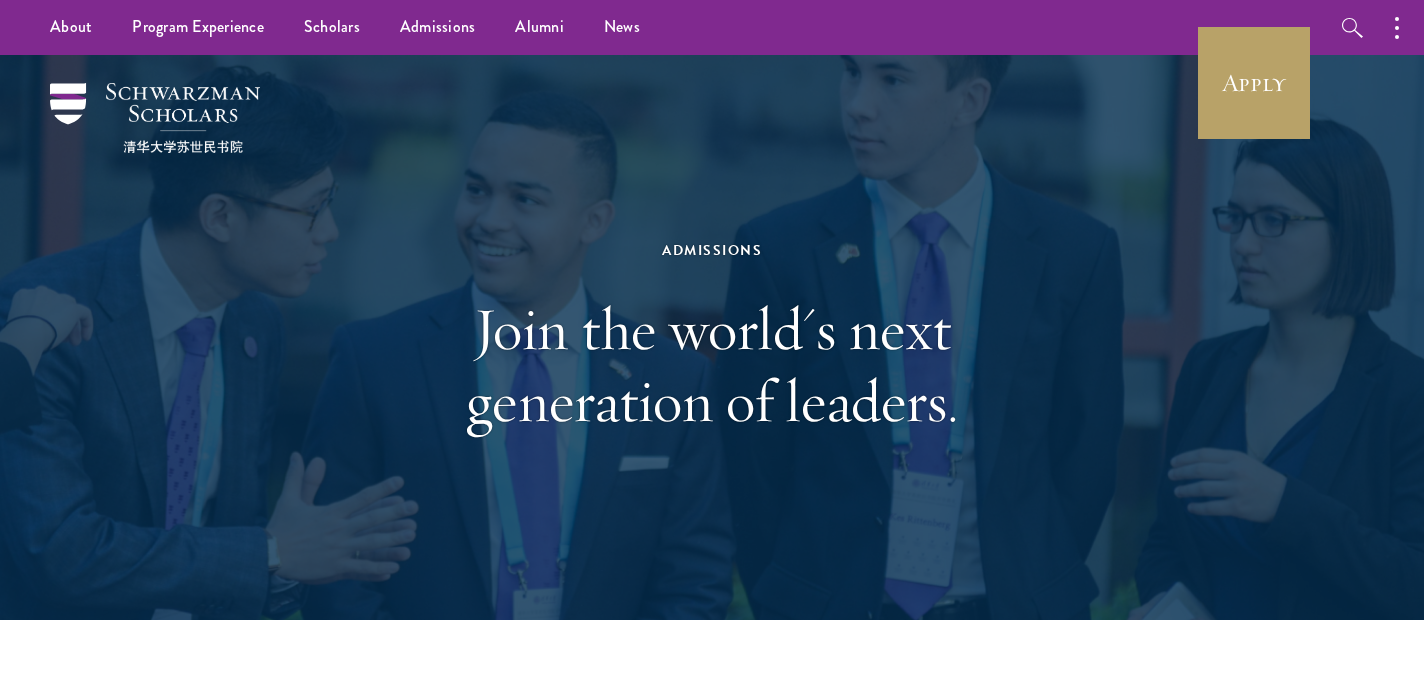 scroll, scrollTop: 0, scrollLeft: 0, axis: both 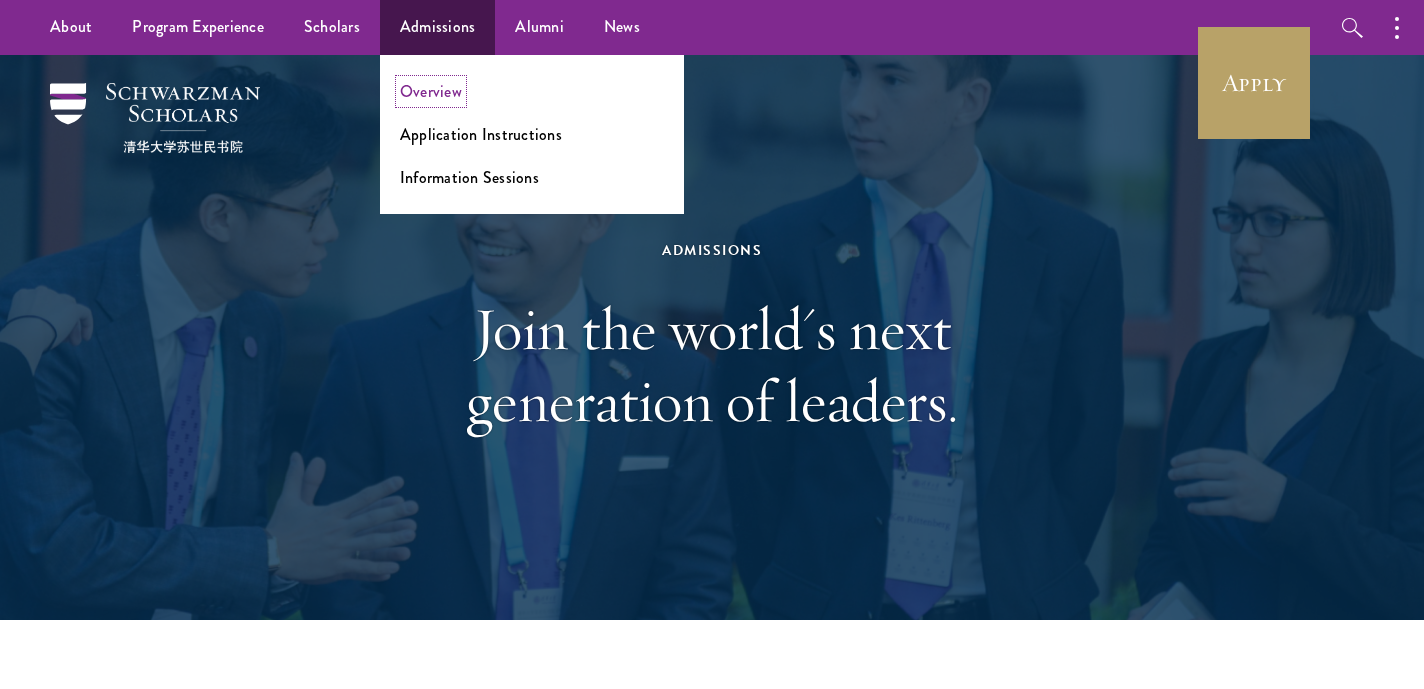 click on "Overview" at bounding box center [431, 91] 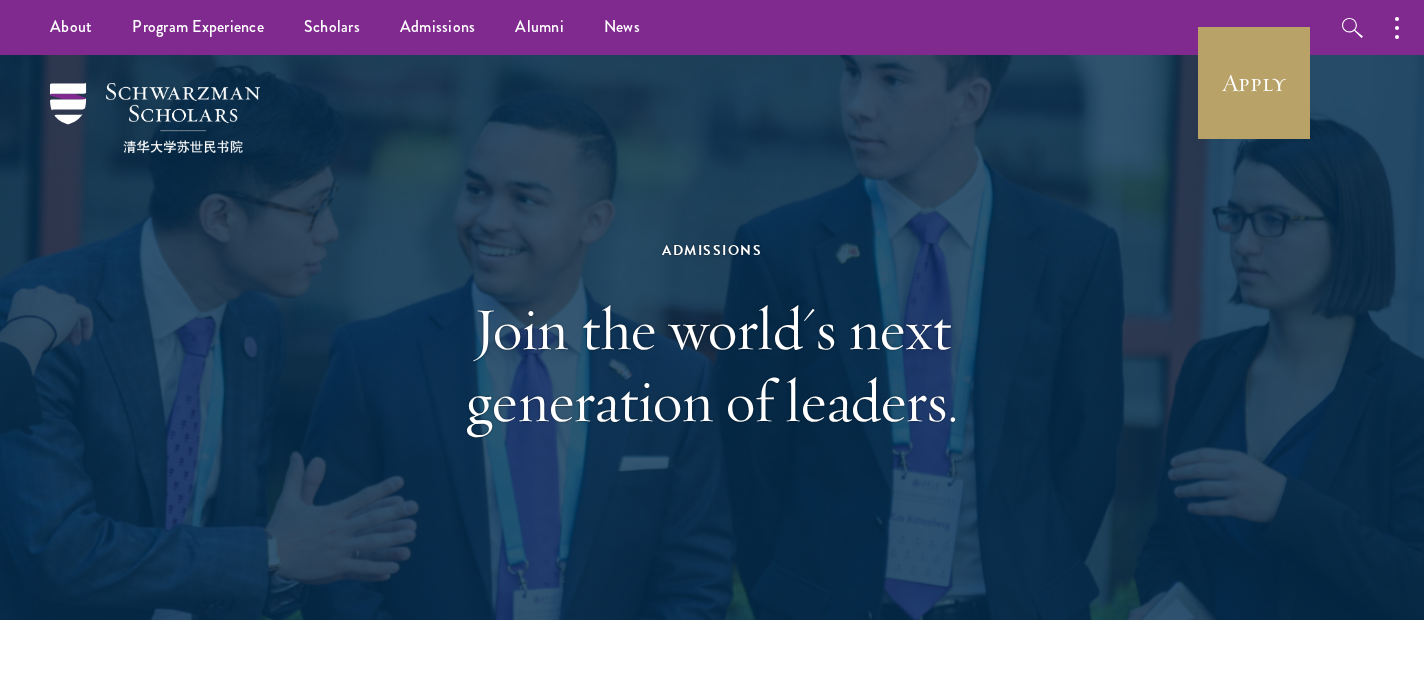 scroll, scrollTop: 0, scrollLeft: 0, axis: both 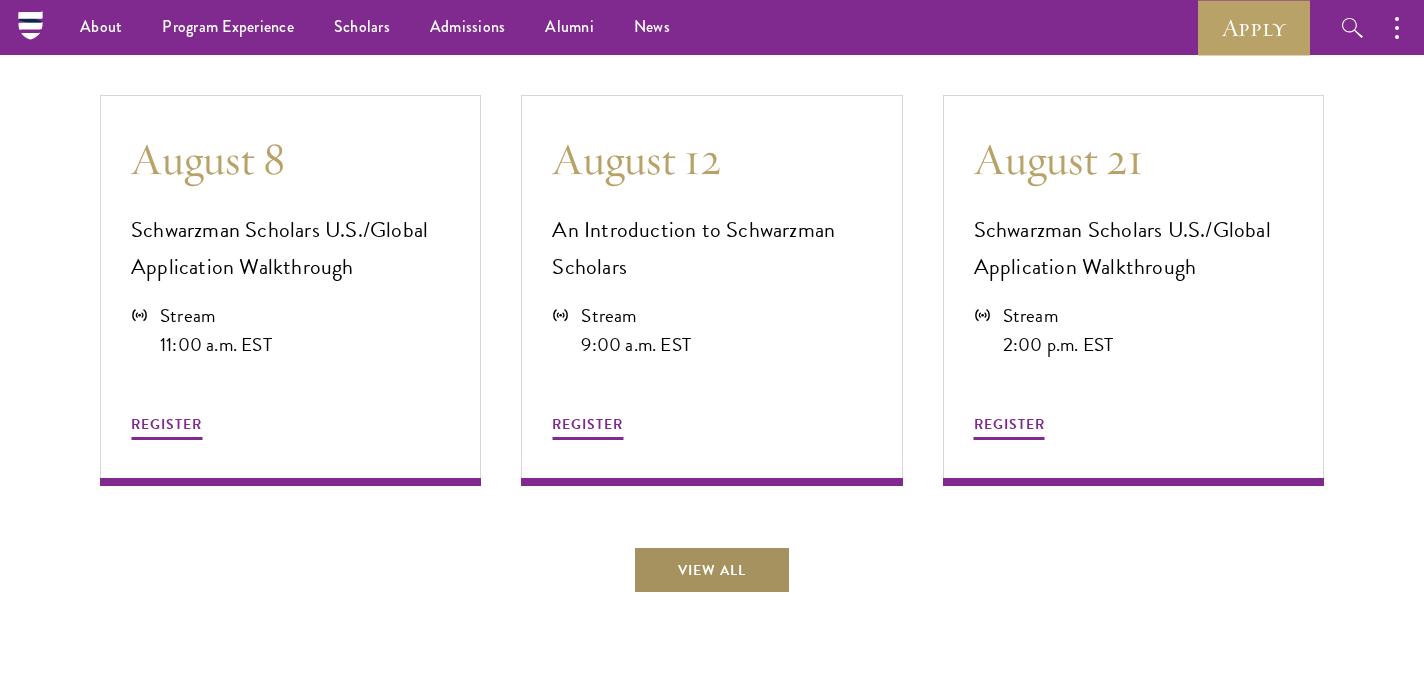 click on "View All" at bounding box center (712, 570) 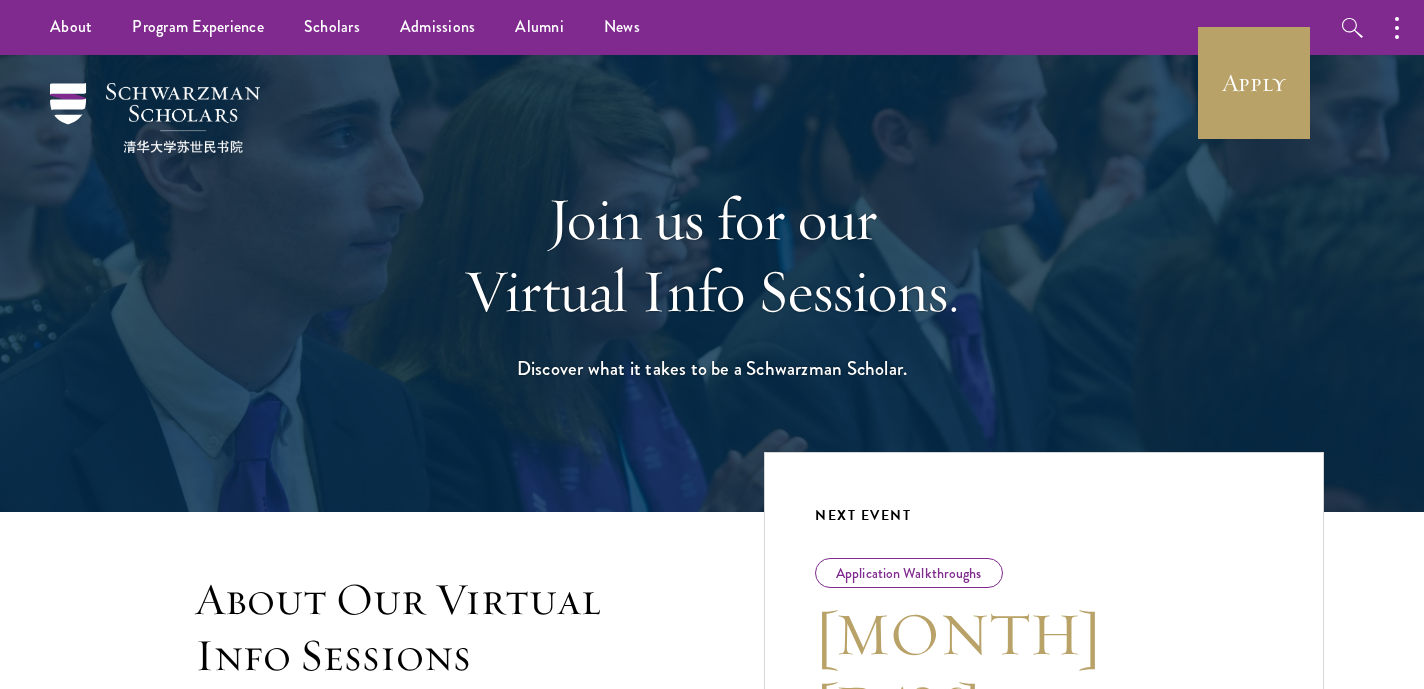 scroll, scrollTop: 0, scrollLeft: 0, axis: both 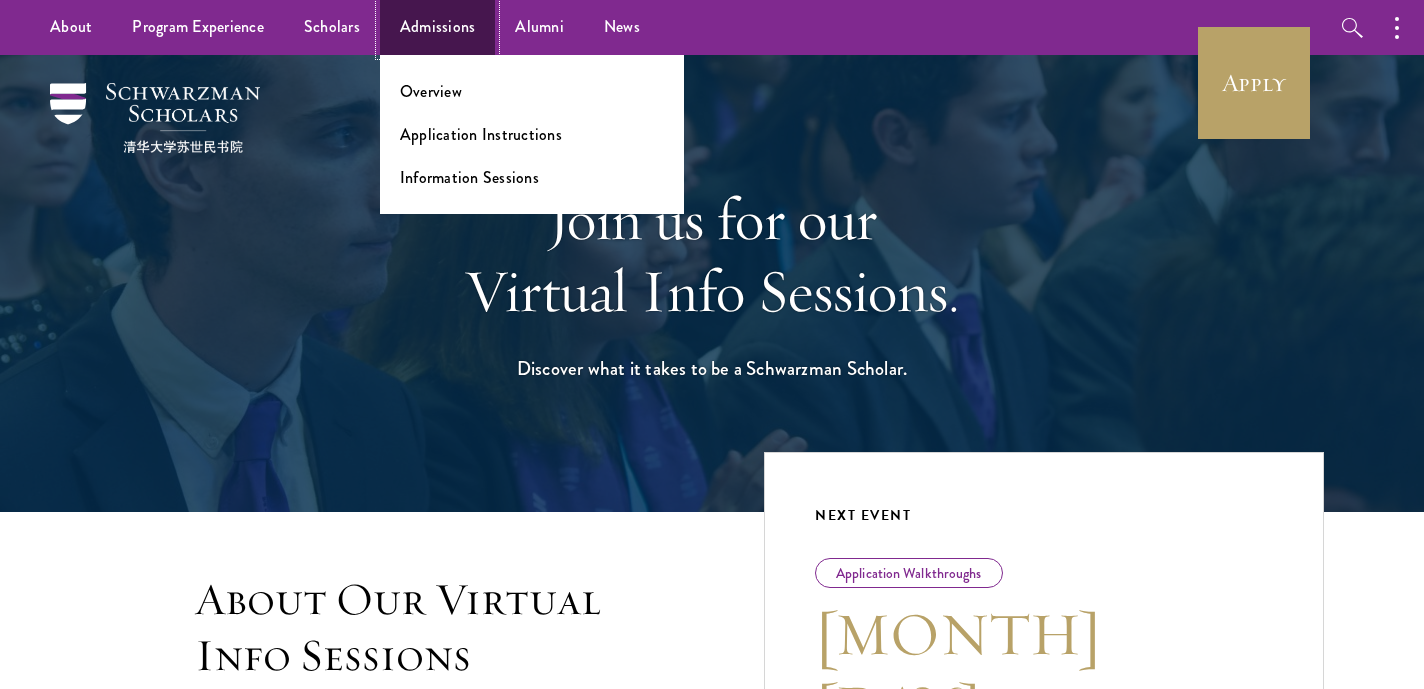 click on "Admissions" at bounding box center (438, 27) 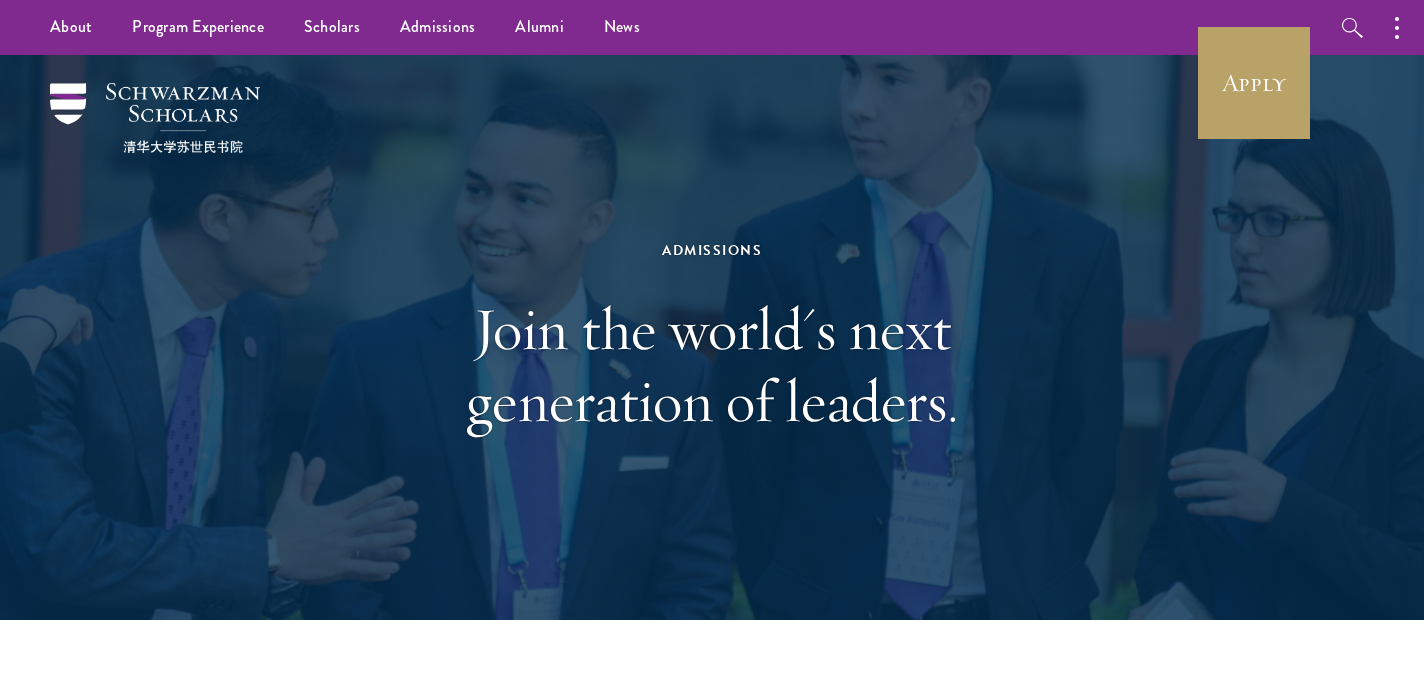 scroll, scrollTop: 0, scrollLeft: 0, axis: both 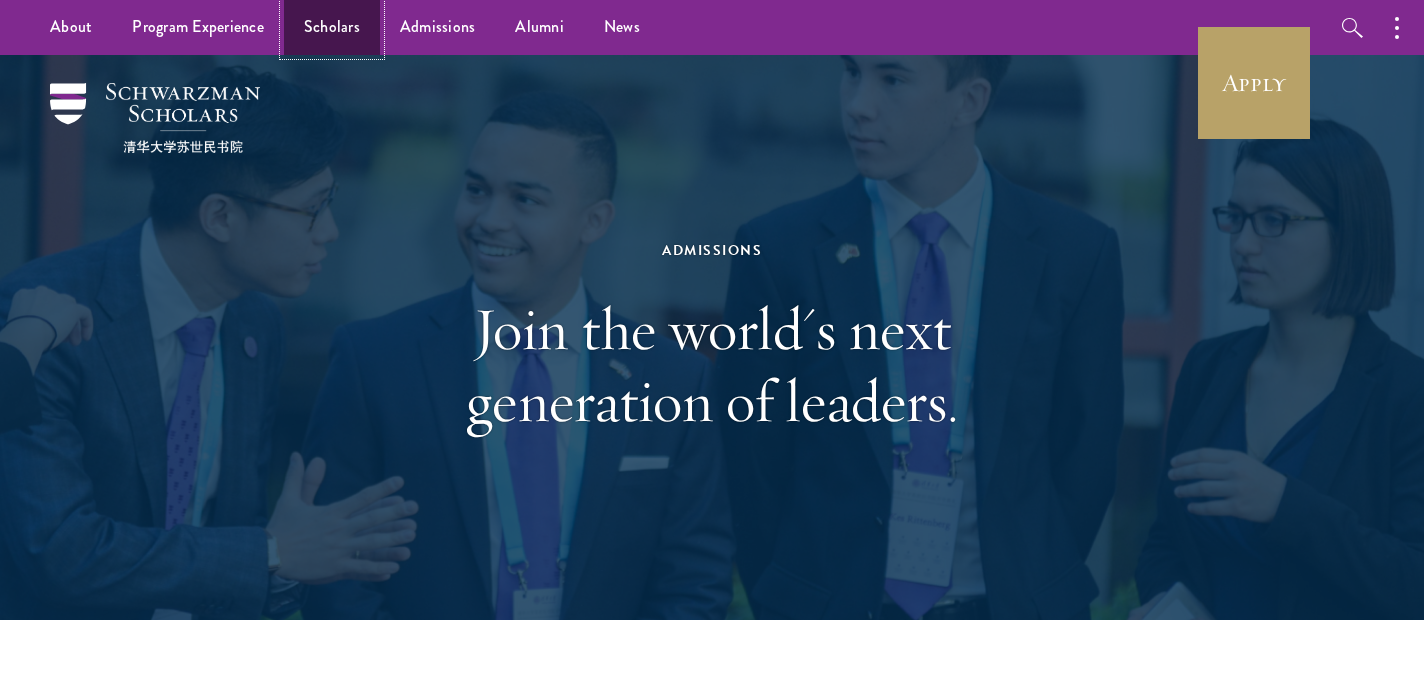 click on "Scholars" at bounding box center (332, 27) 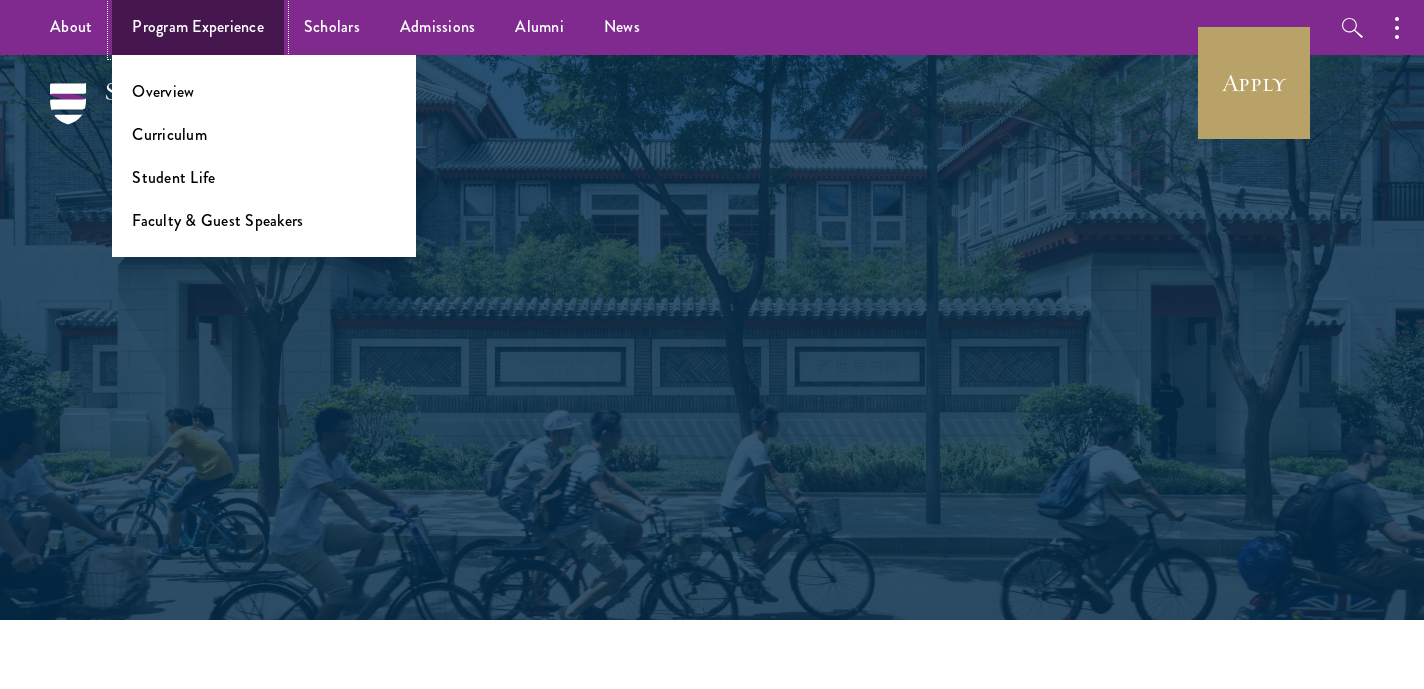 click on "Program Experience" at bounding box center (198, 27) 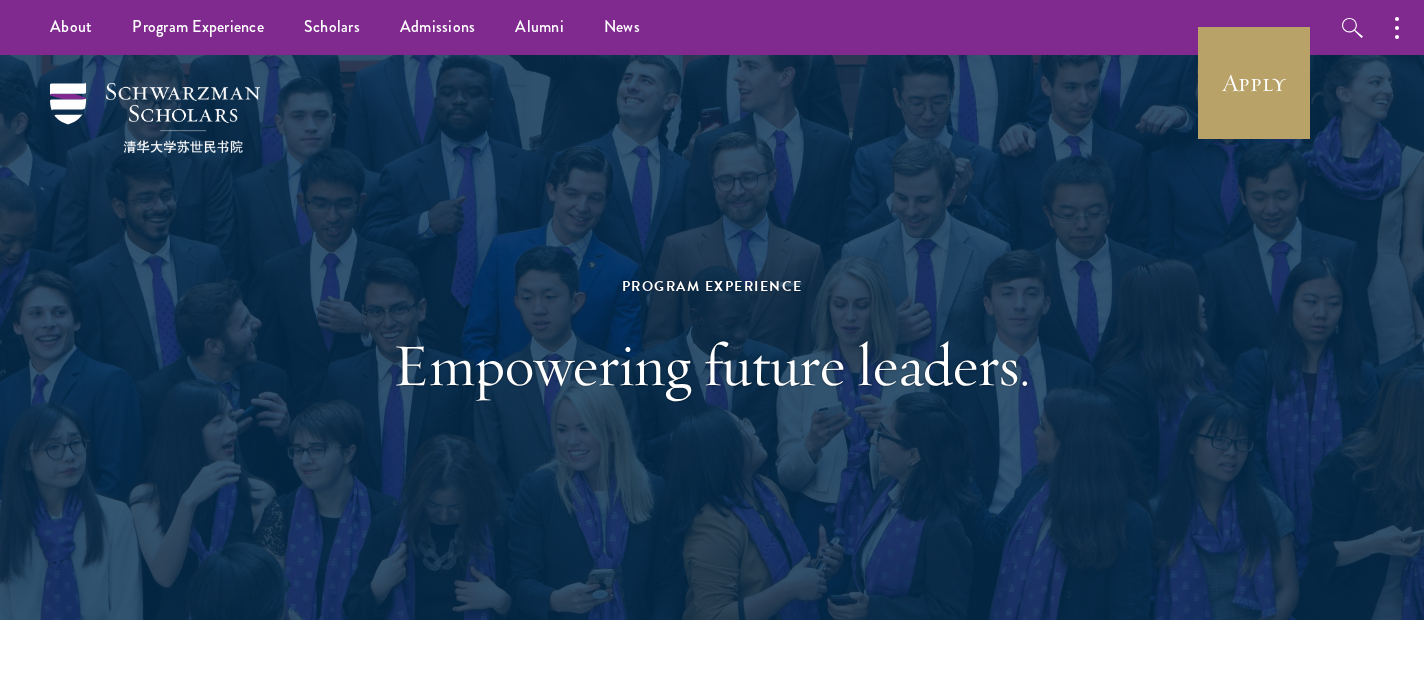 scroll, scrollTop: 0, scrollLeft: 0, axis: both 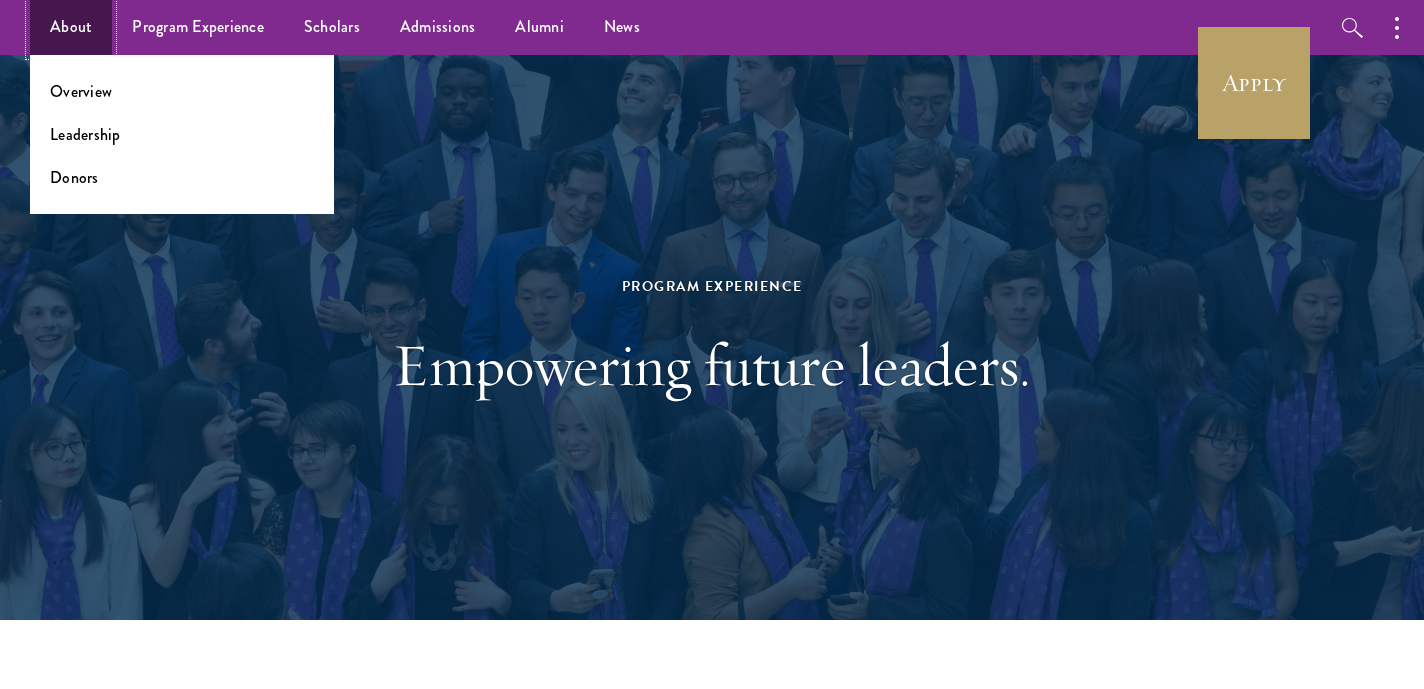 click on "About" at bounding box center (71, 27) 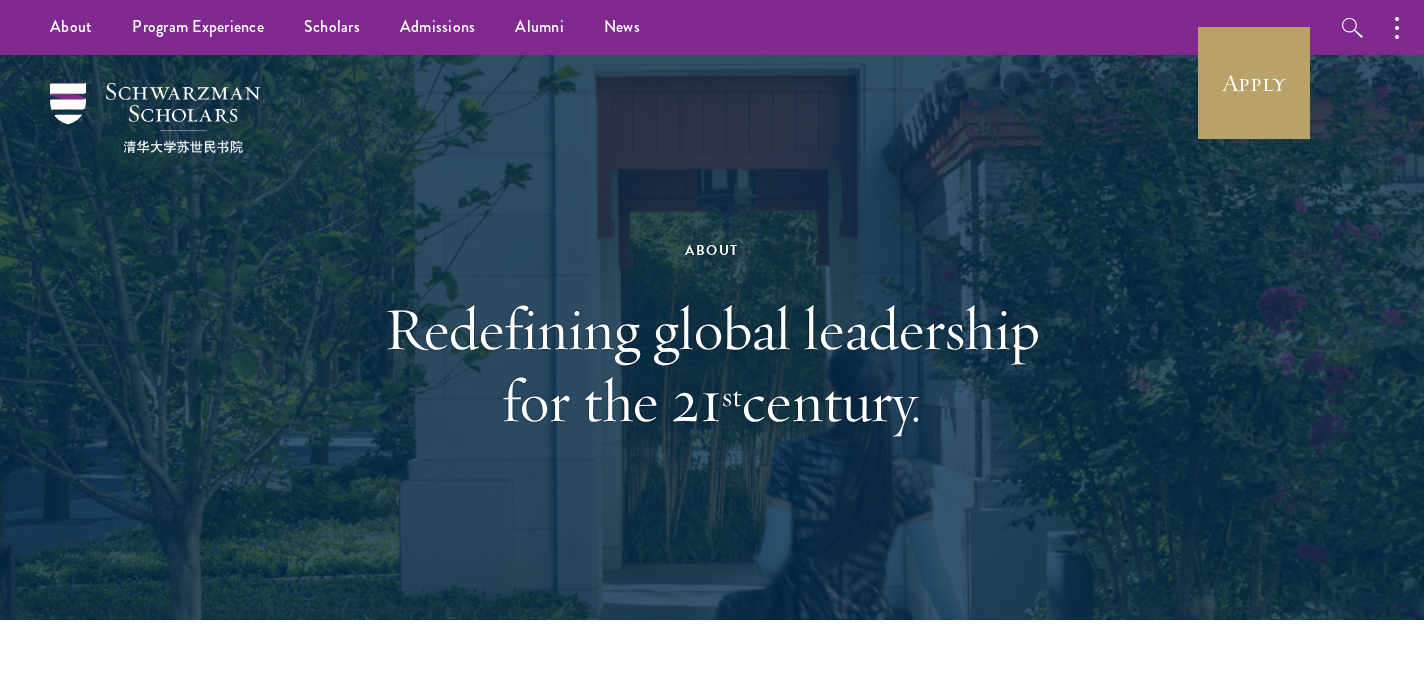 scroll, scrollTop: 0, scrollLeft: 0, axis: both 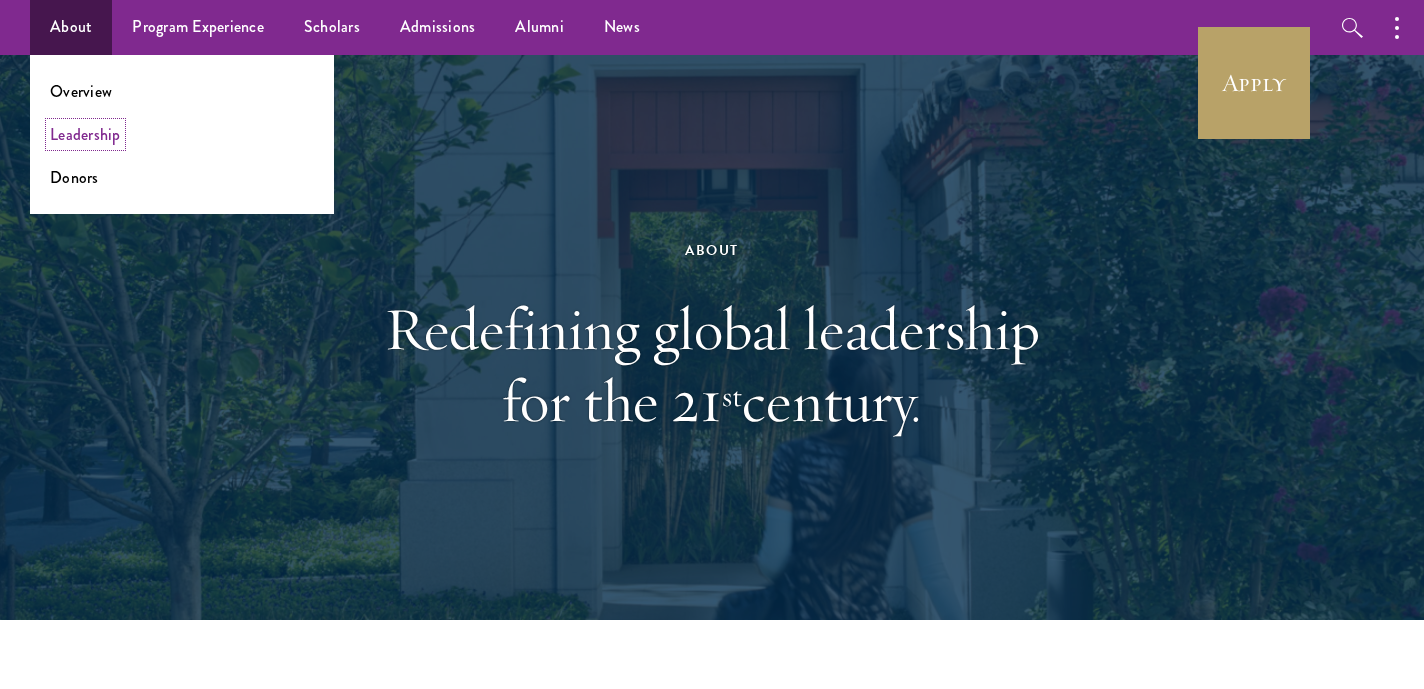 click on "Leadership" at bounding box center (85, 134) 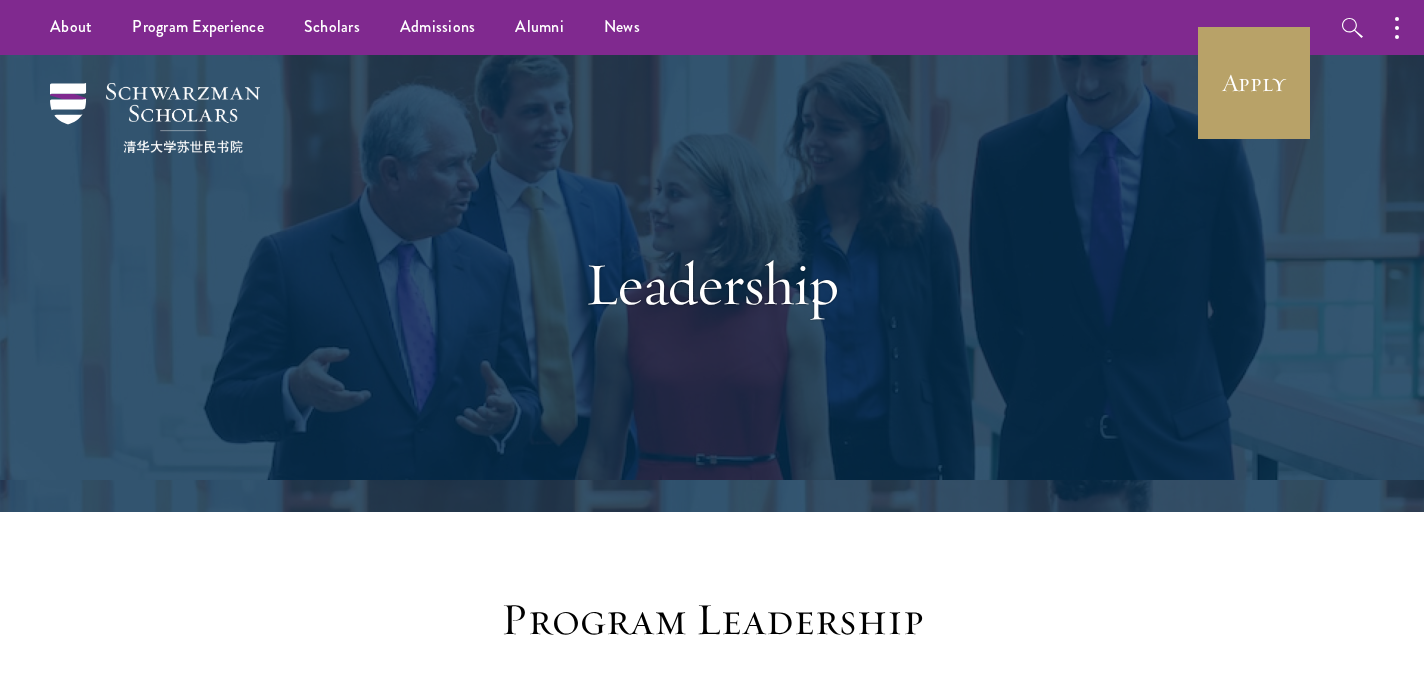 scroll, scrollTop: 0, scrollLeft: 0, axis: both 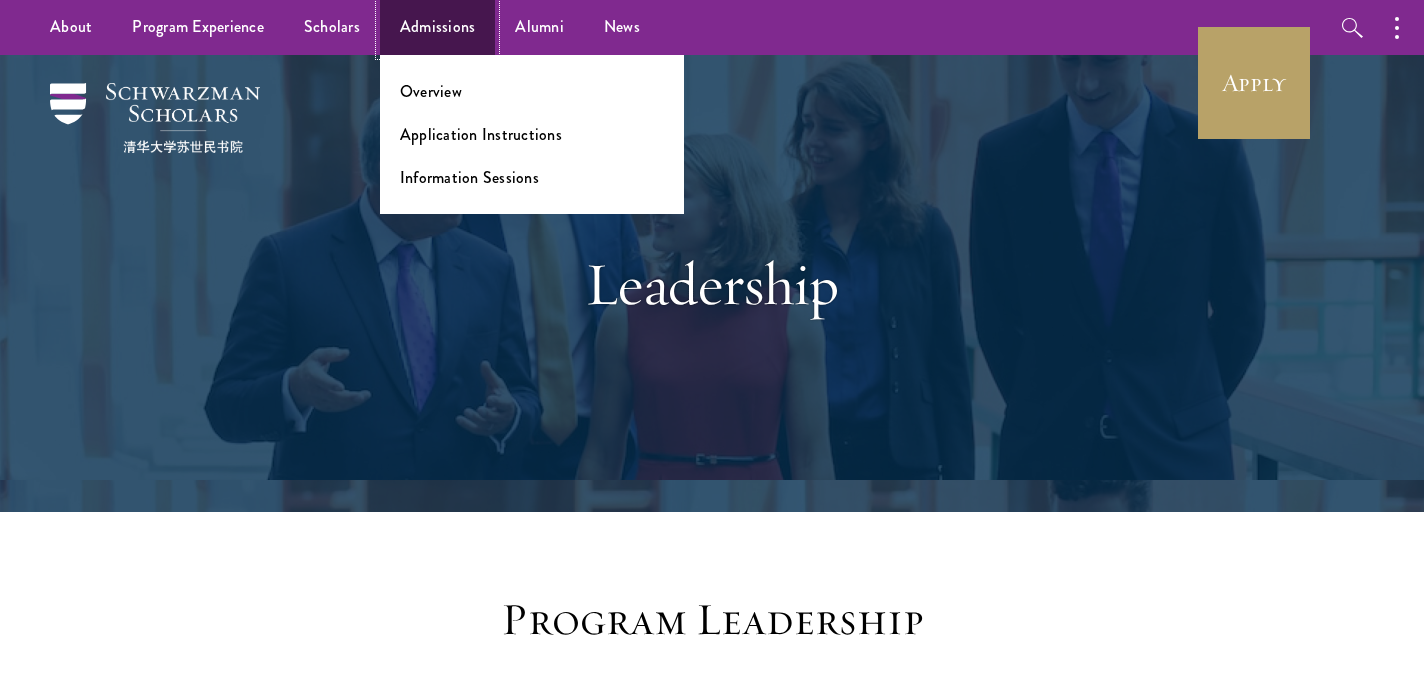 click on "Admissions" at bounding box center (438, 27) 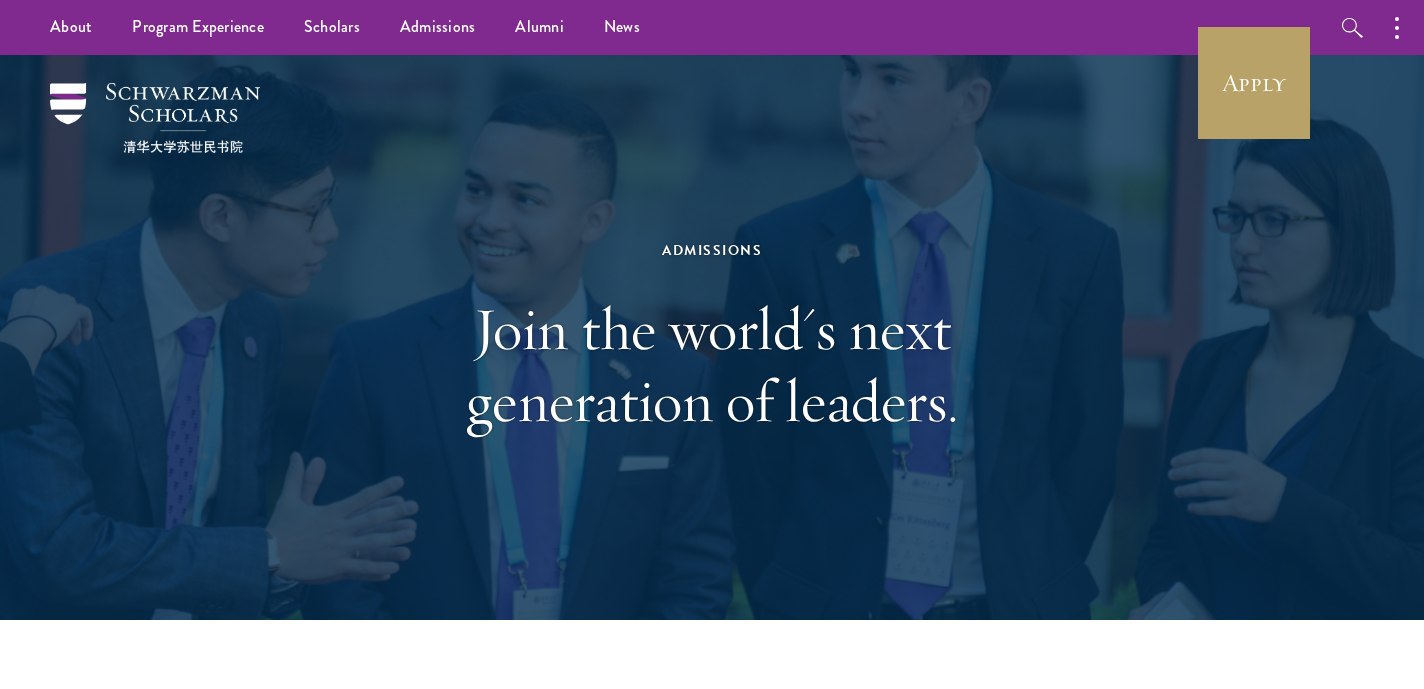 scroll, scrollTop: 0, scrollLeft: 0, axis: both 